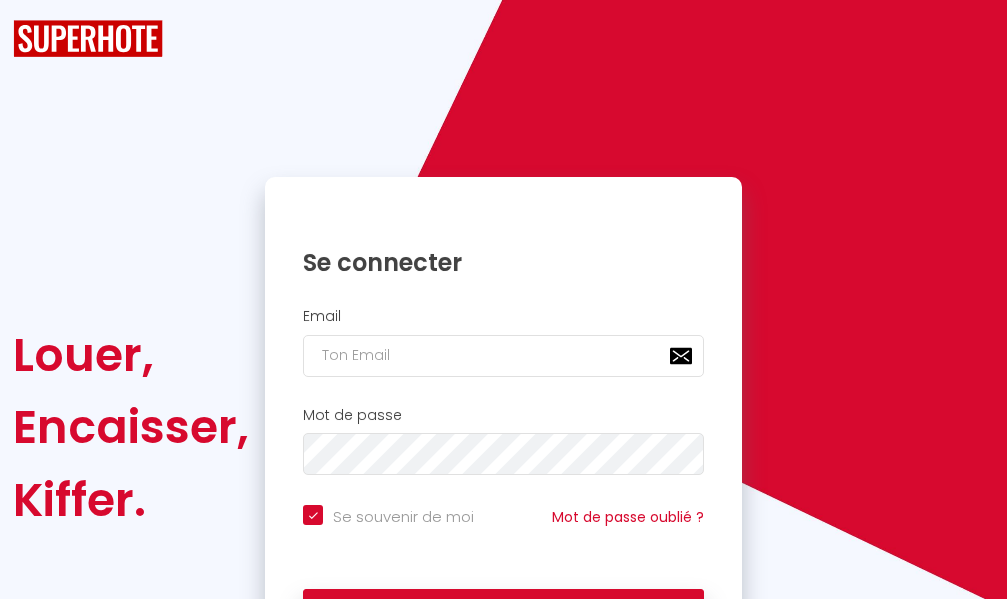 scroll, scrollTop: 0, scrollLeft: 0, axis: both 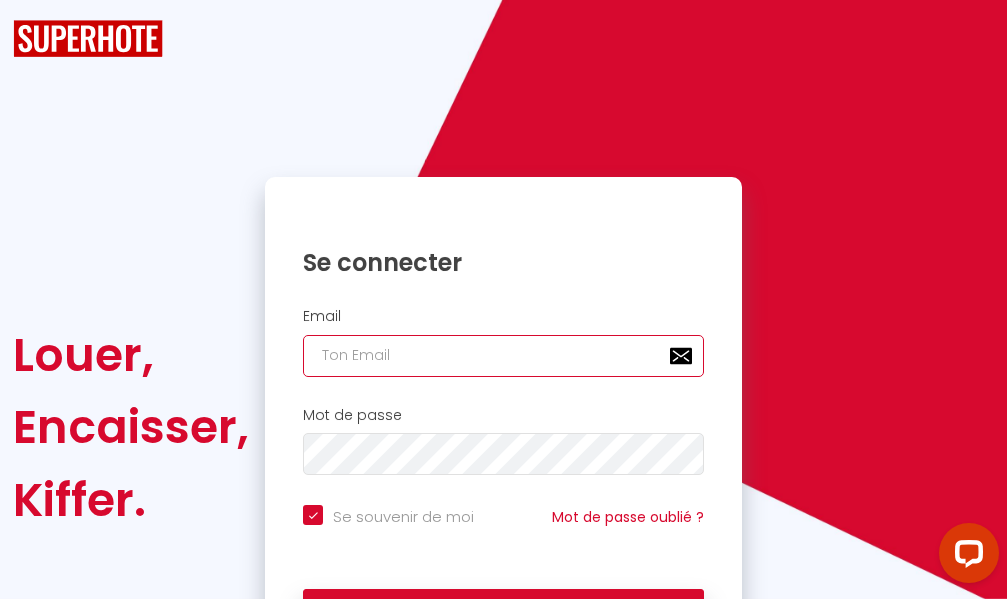 click at bounding box center (503, 356) 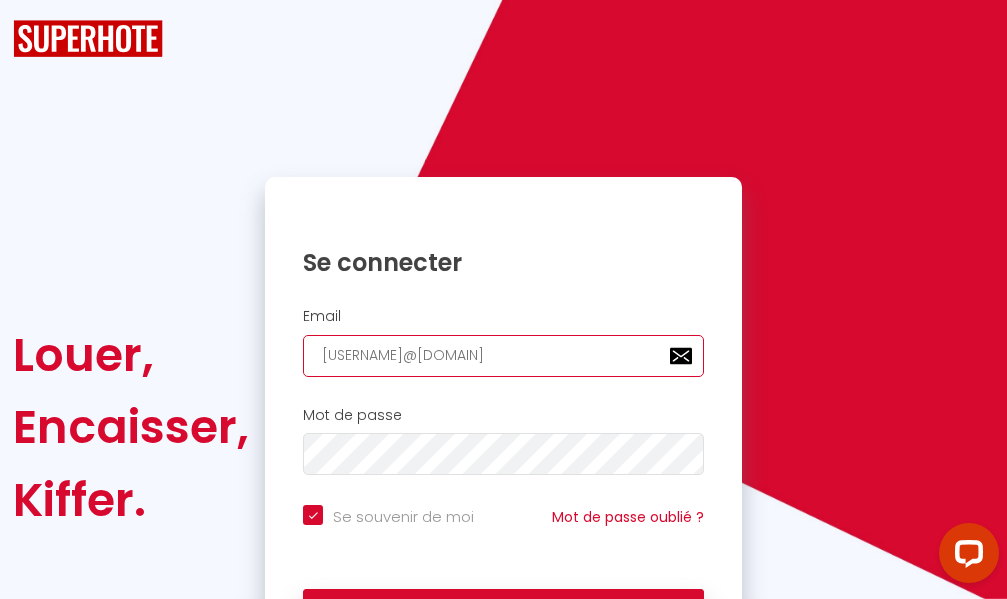 type on "[USERNAME]@[DOMAIN]" 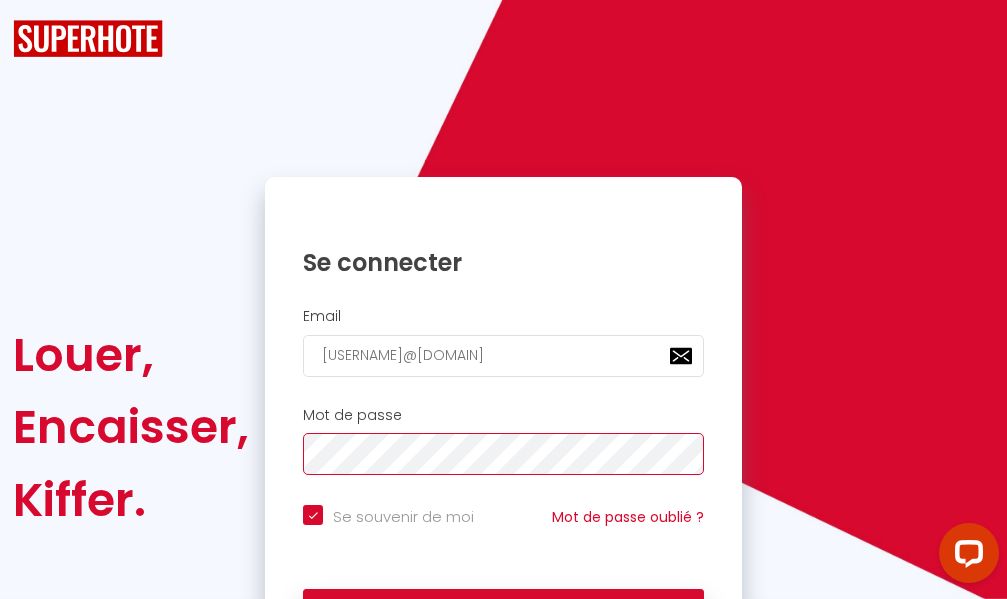 click on "Se connecter" at bounding box center [503, 614] 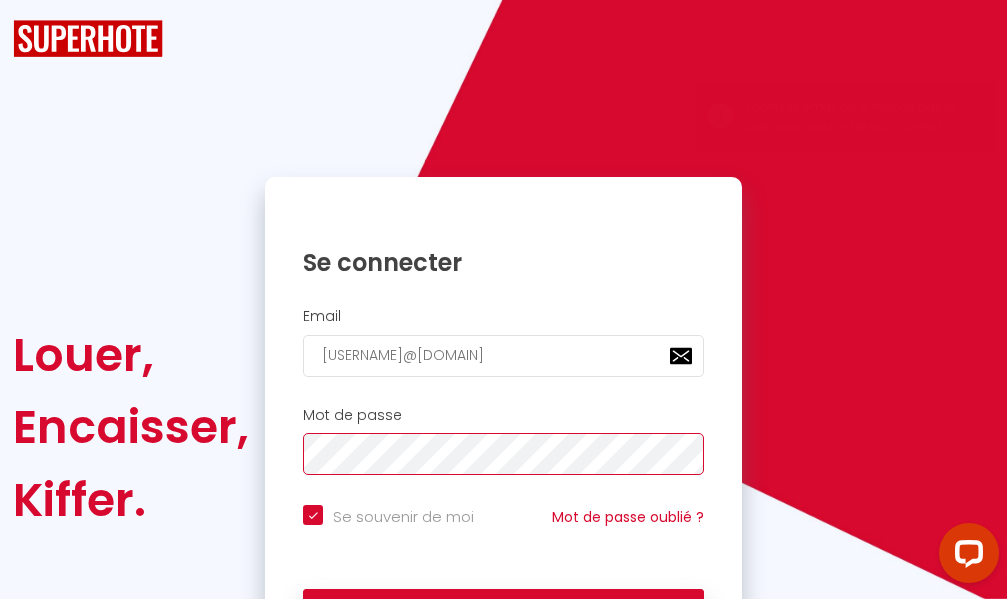 click on "Se connecter" at bounding box center (503, 614) 